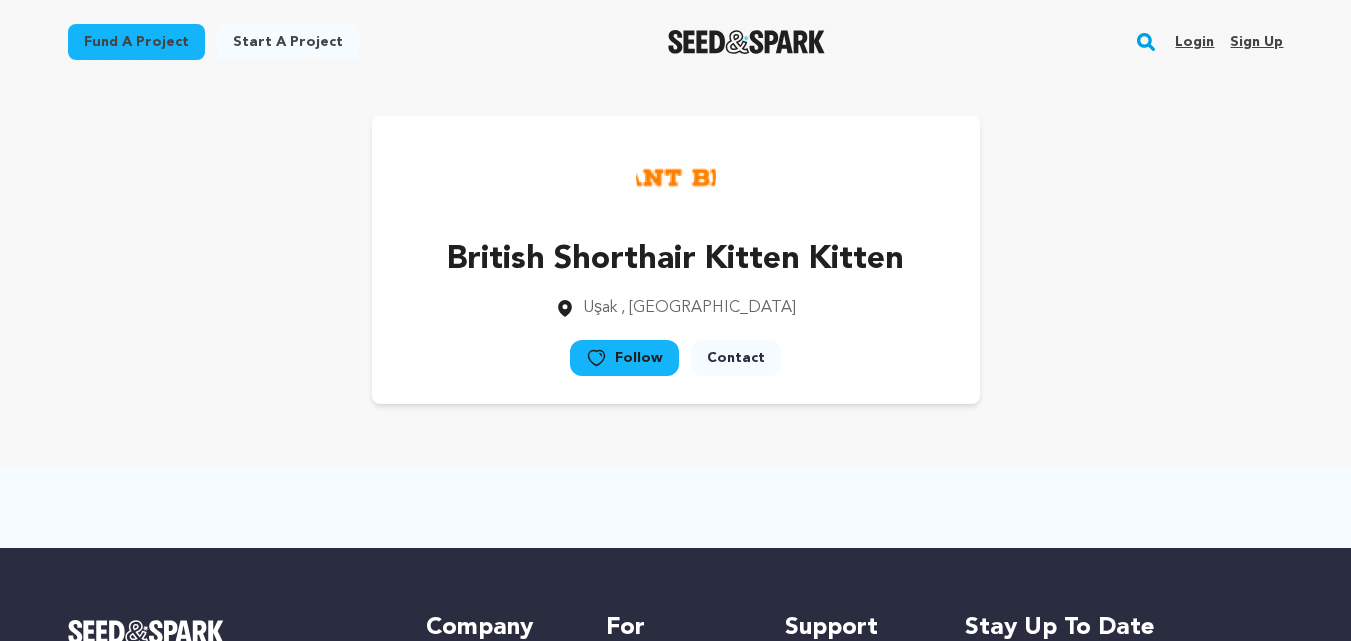 scroll, scrollTop: 0, scrollLeft: 0, axis: both 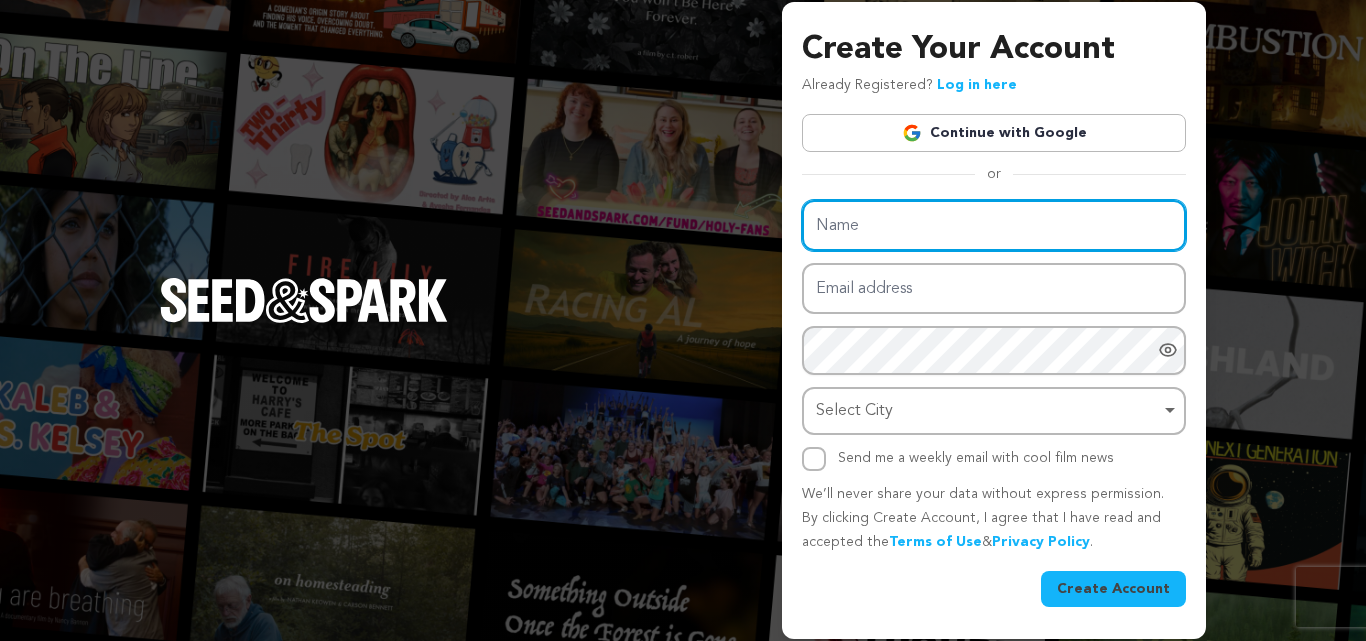 click on "Name" at bounding box center [994, 225] 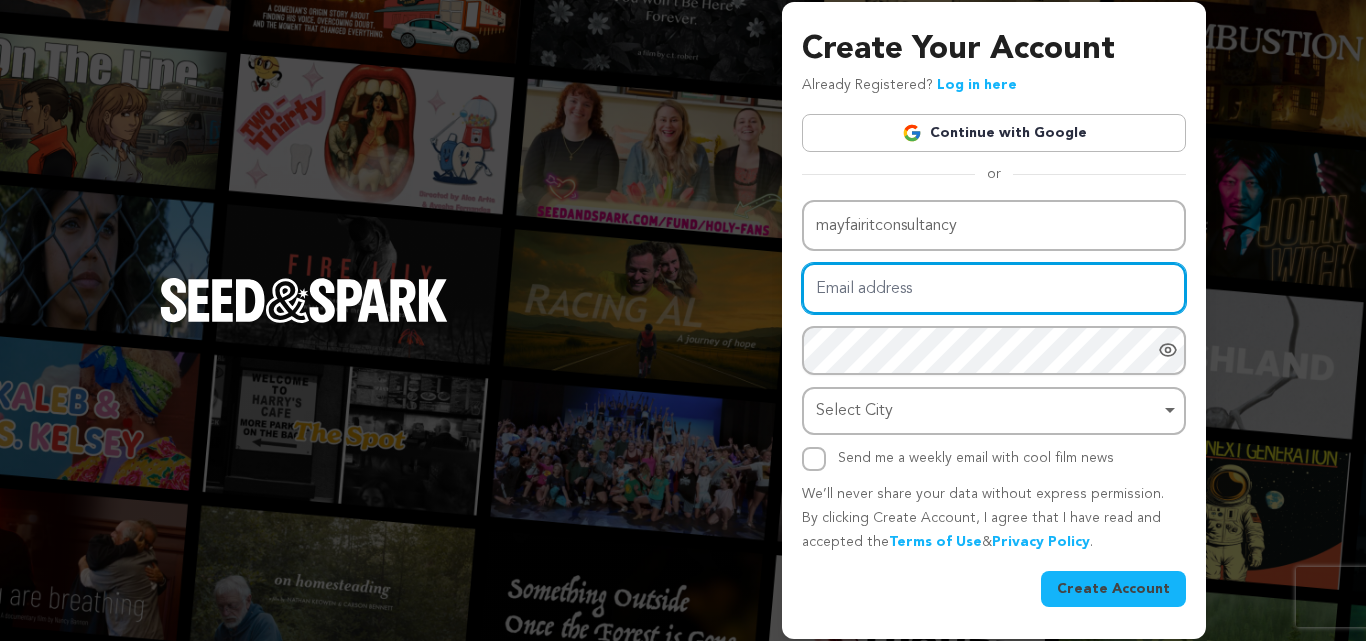 click on "Email address" at bounding box center [994, 288] 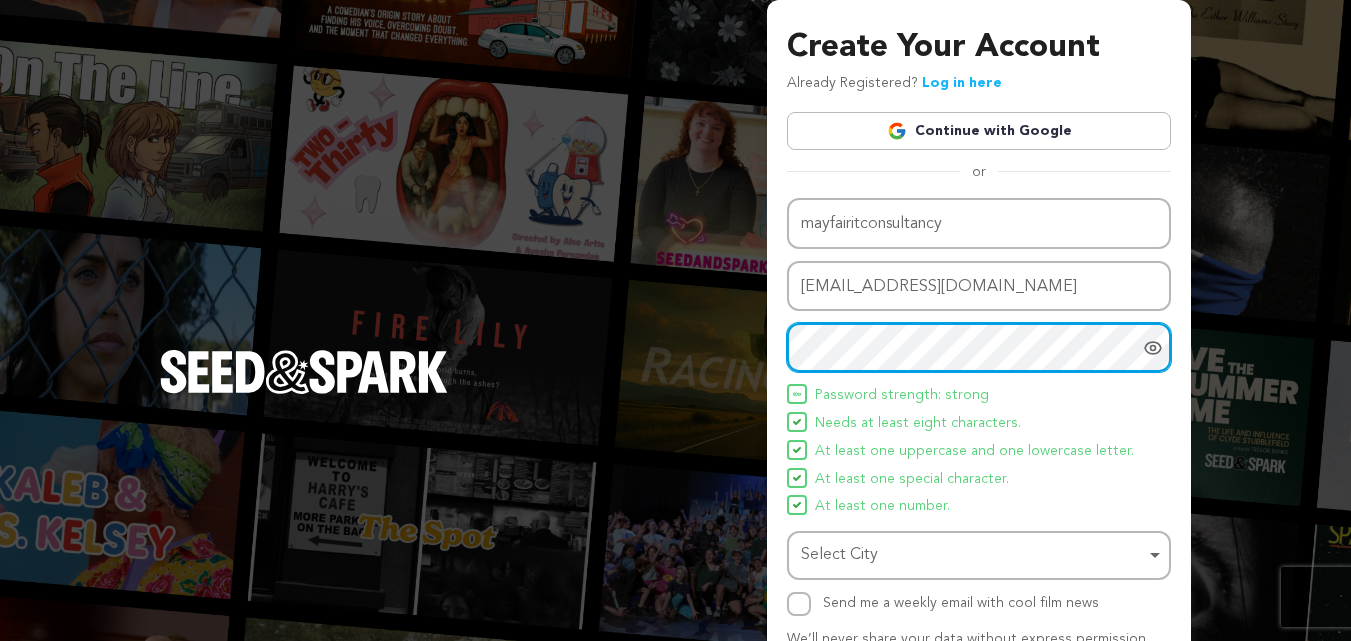 click on "Select City Remove item" at bounding box center [973, 555] 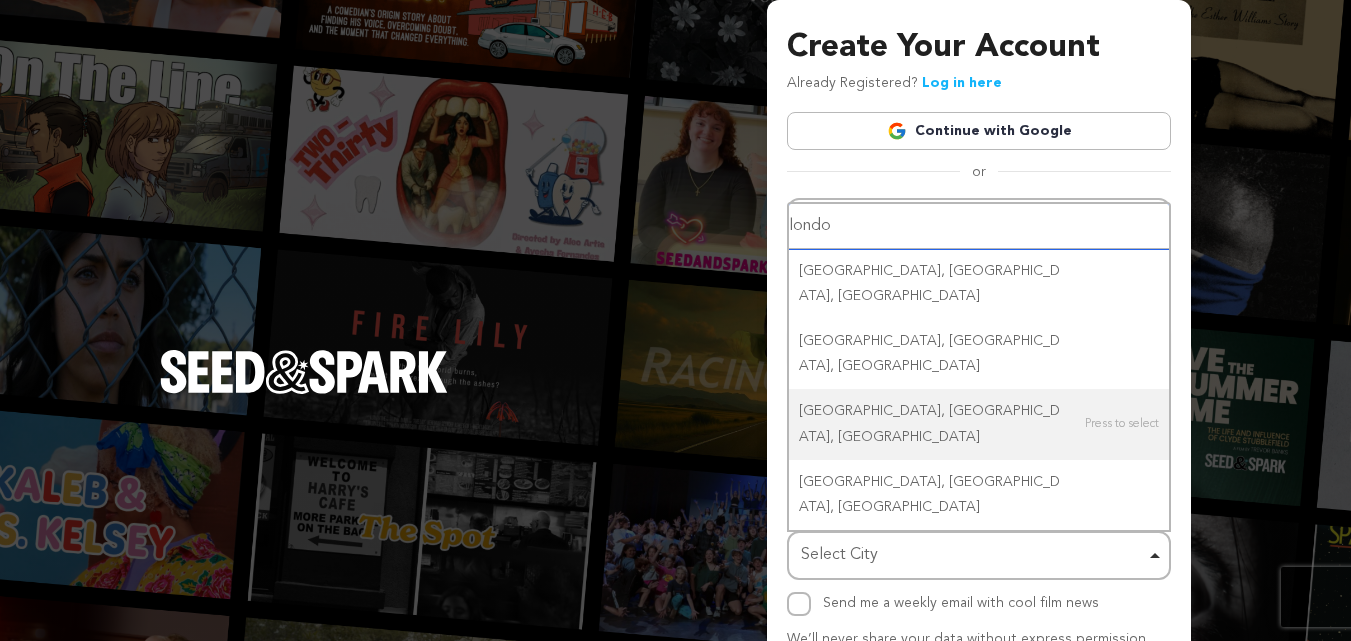 type on "[GEOGRAPHIC_DATA]" 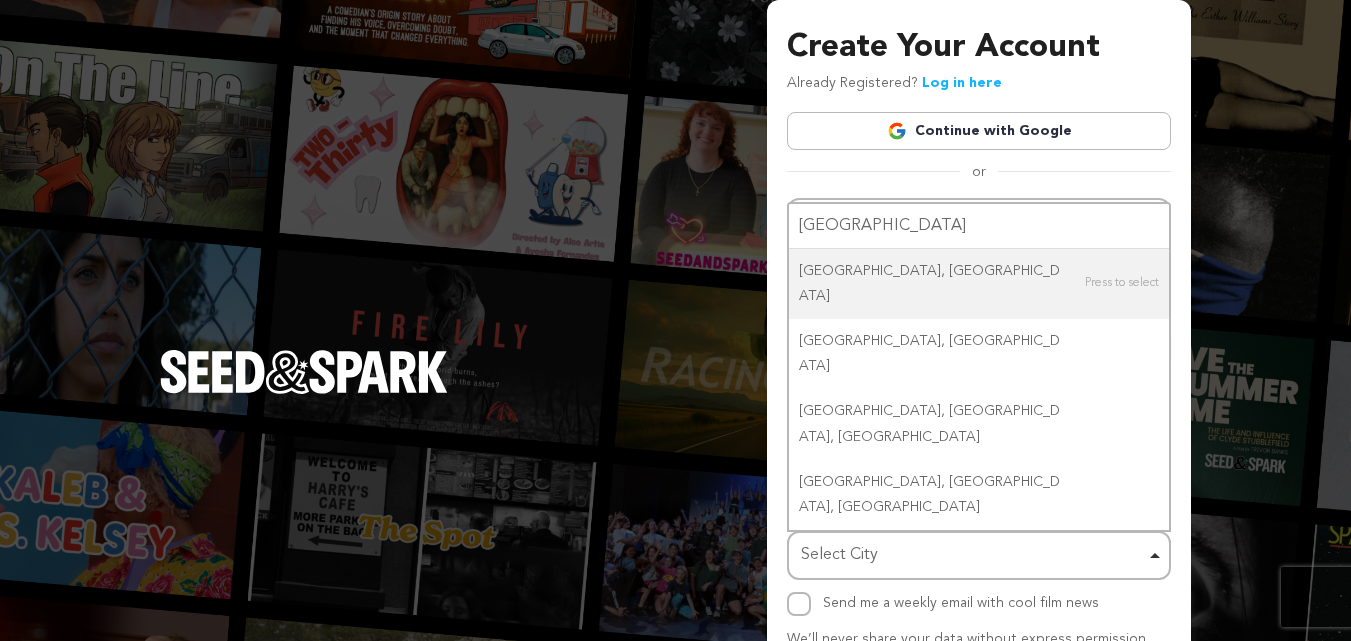 type 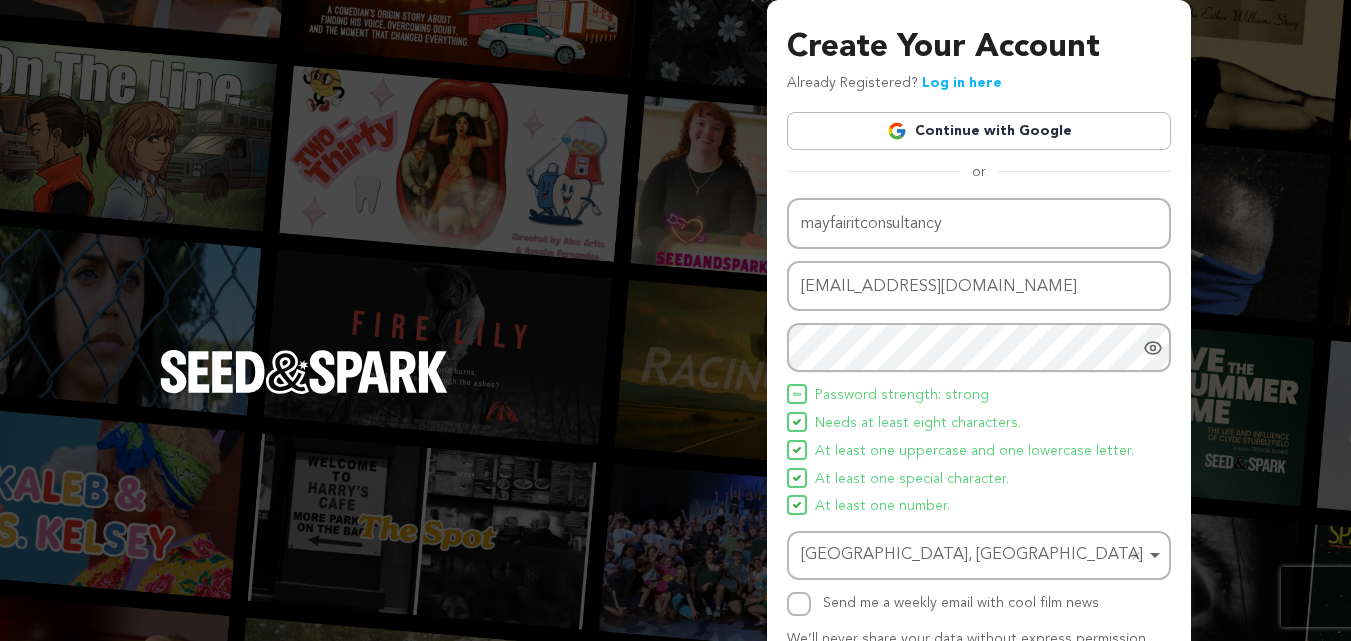 click on "At least one number." at bounding box center (979, 507) 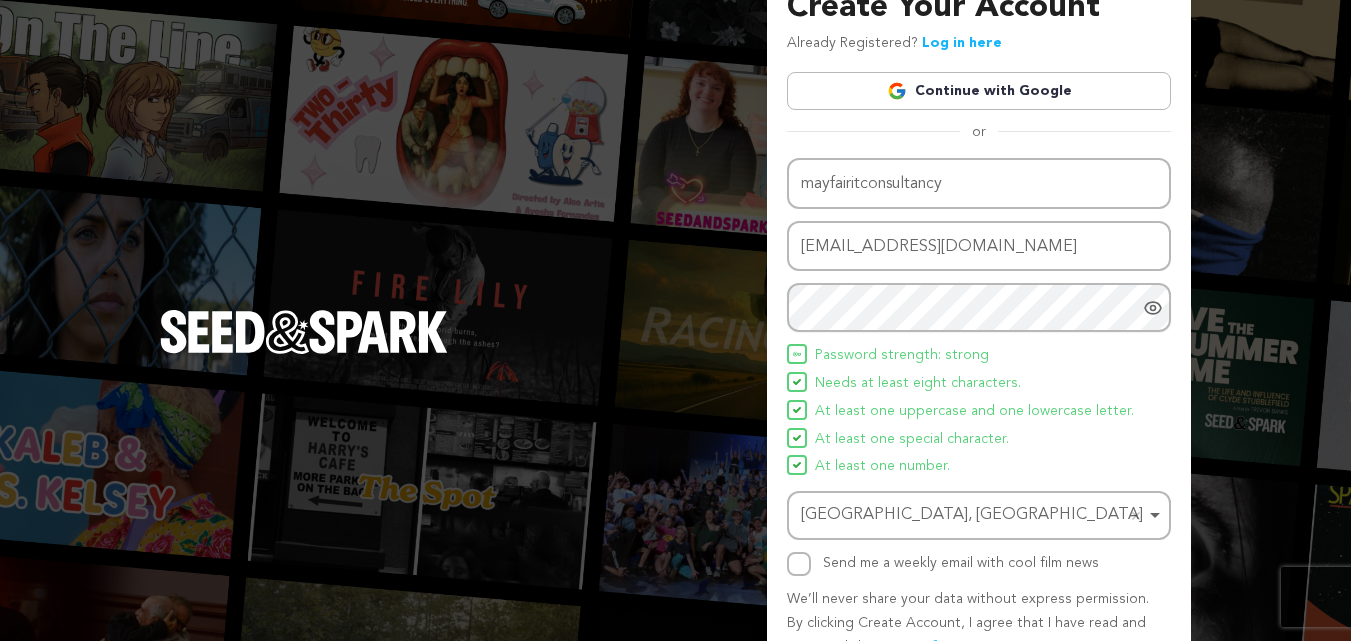 scroll, scrollTop: 142, scrollLeft: 0, axis: vertical 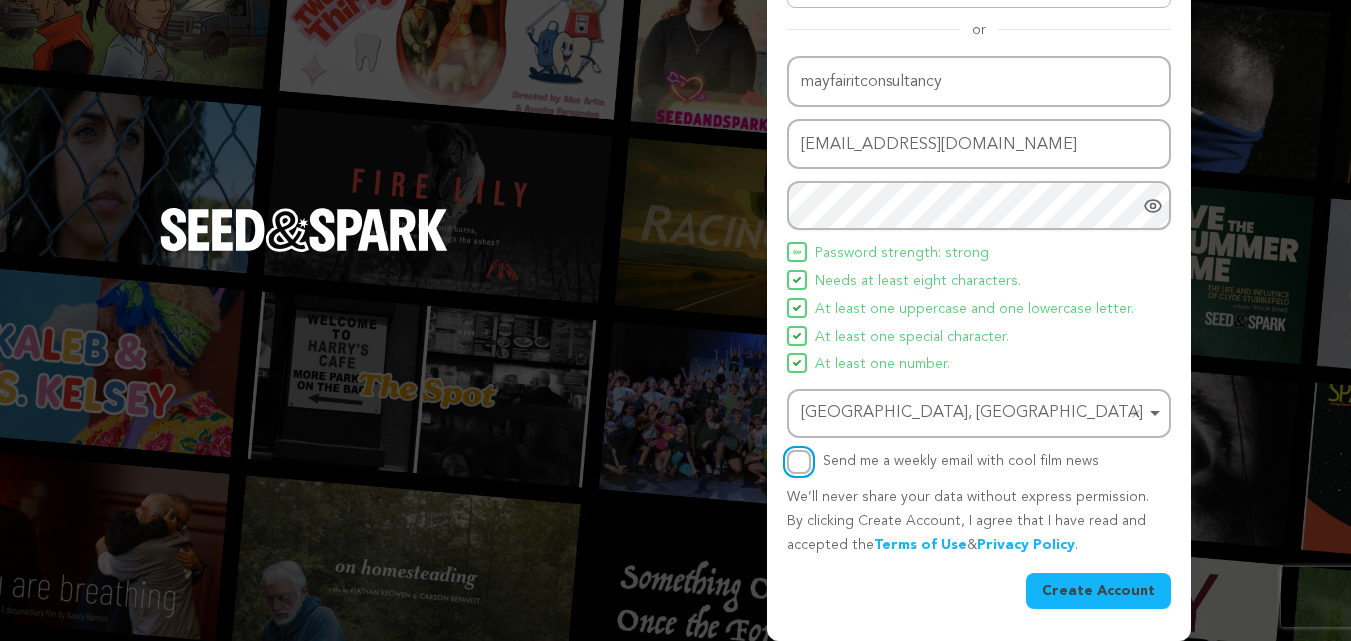 click on "Send me a weekly email with cool film news" at bounding box center [799, 462] 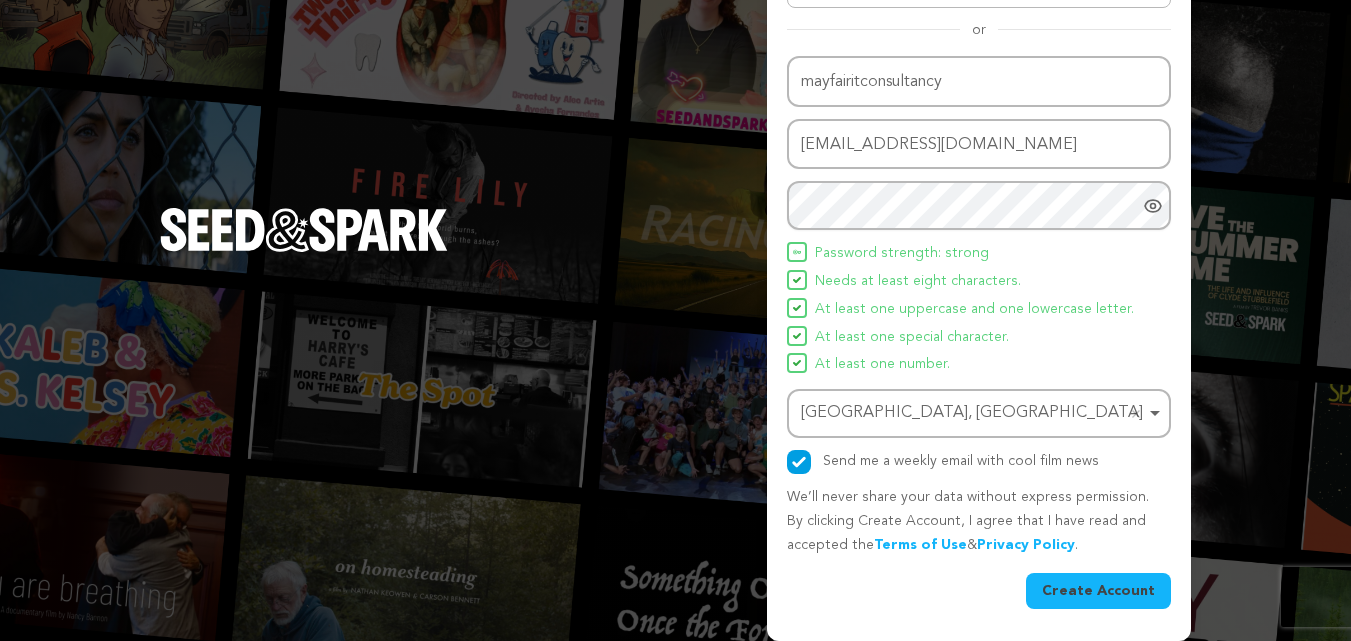click on "Create Account" at bounding box center (1098, 591) 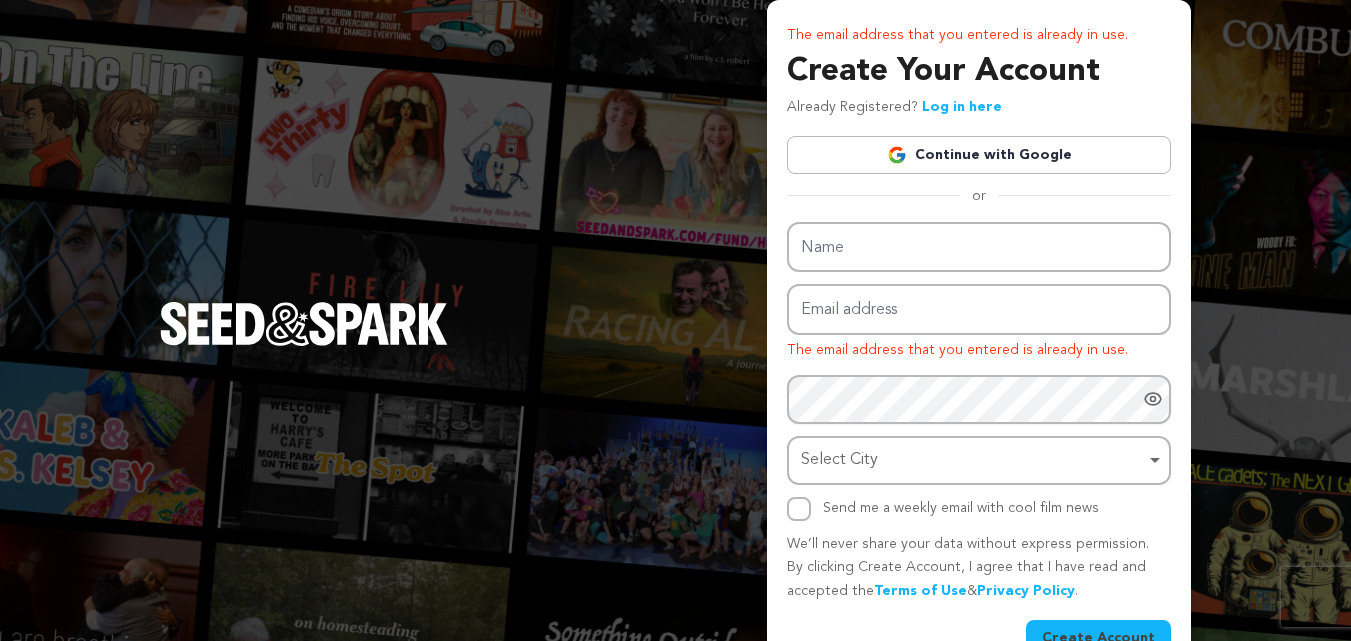 scroll, scrollTop: 0, scrollLeft: 0, axis: both 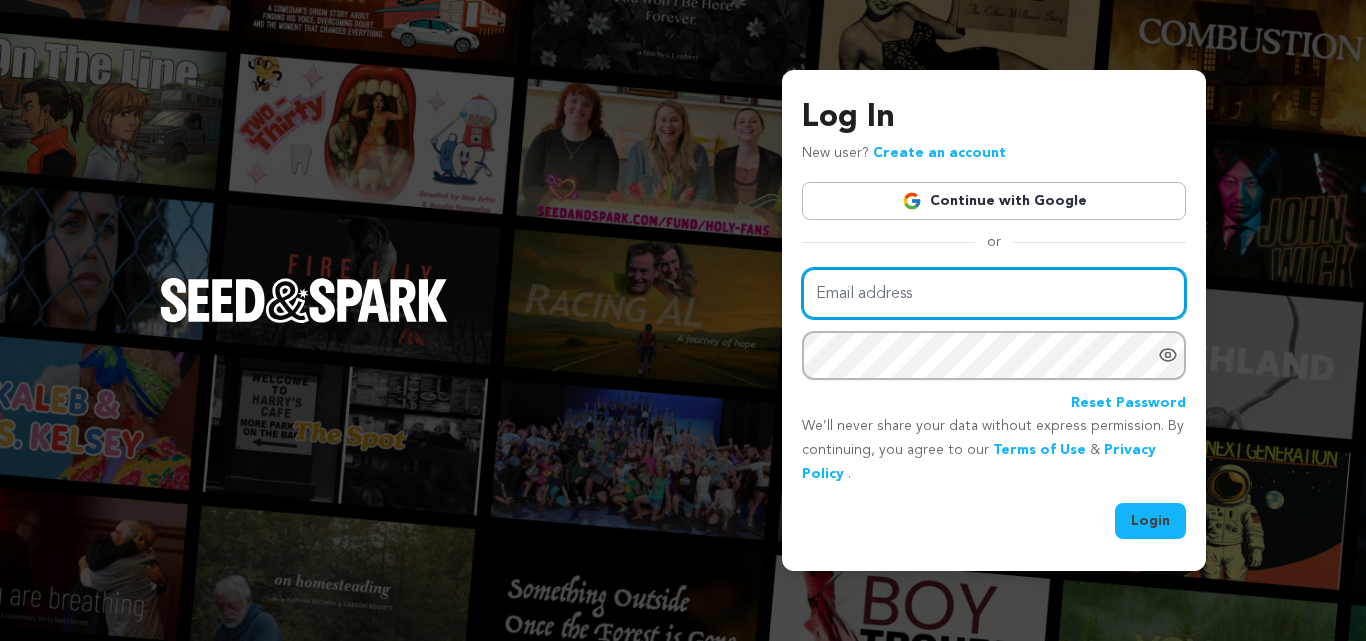 click on "Email address" at bounding box center [994, 293] 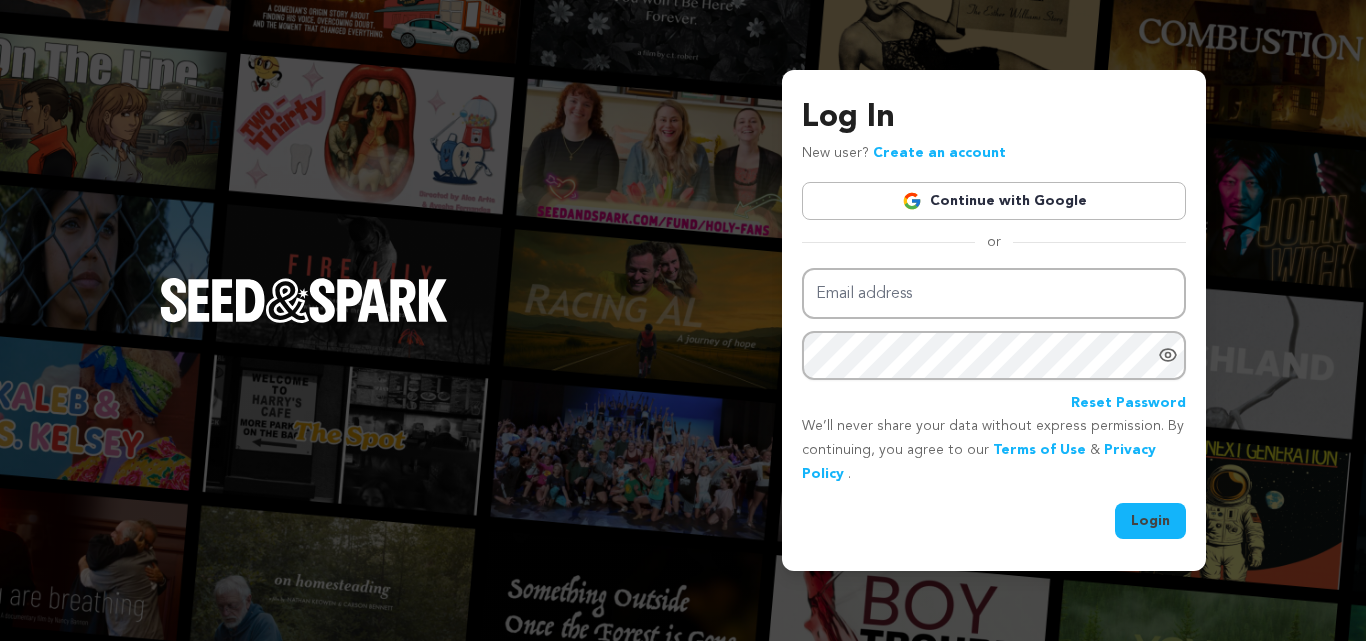 click on "Continue with Google" at bounding box center (994, 201) 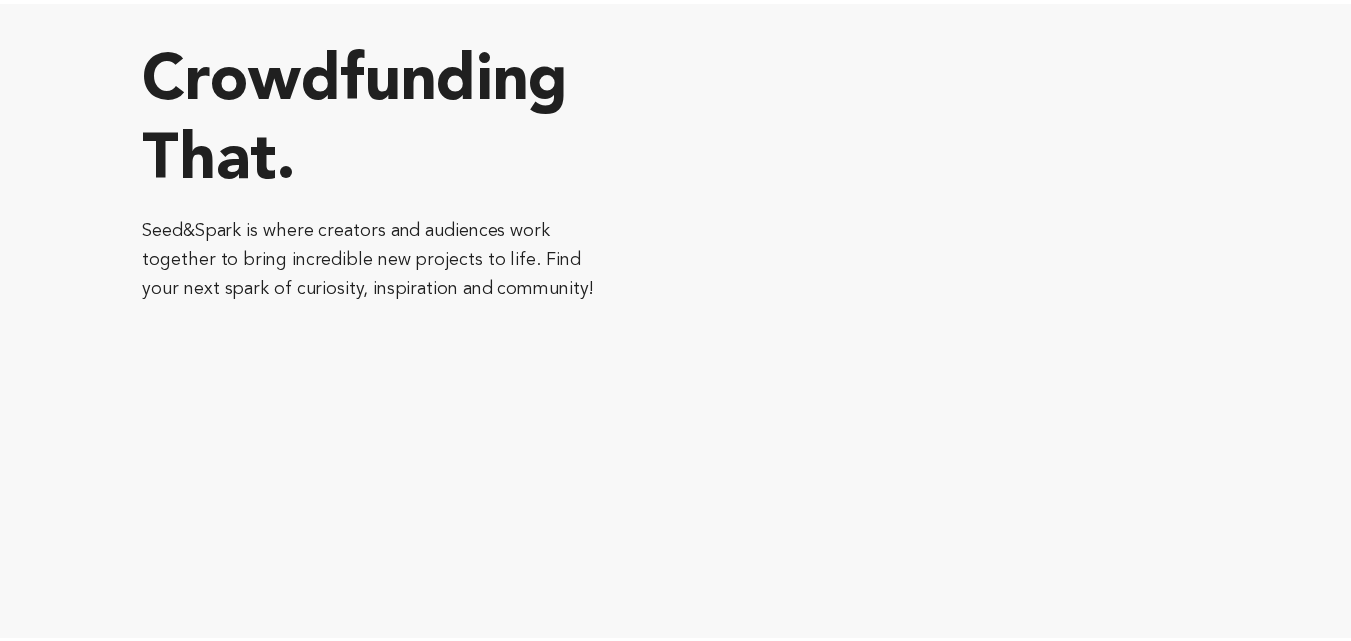 scroll, scrollTop: 0, scrollLeft: 0, axis: both 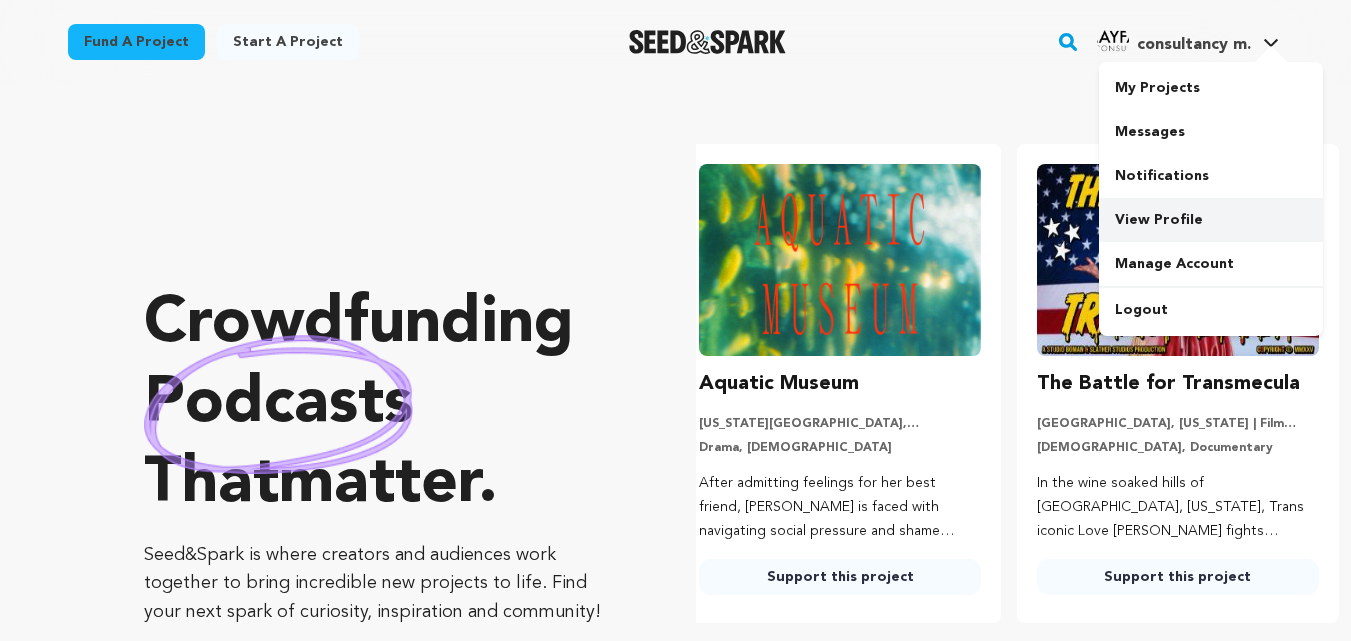 click on "View Profile" at bounding box center (1211, 220) 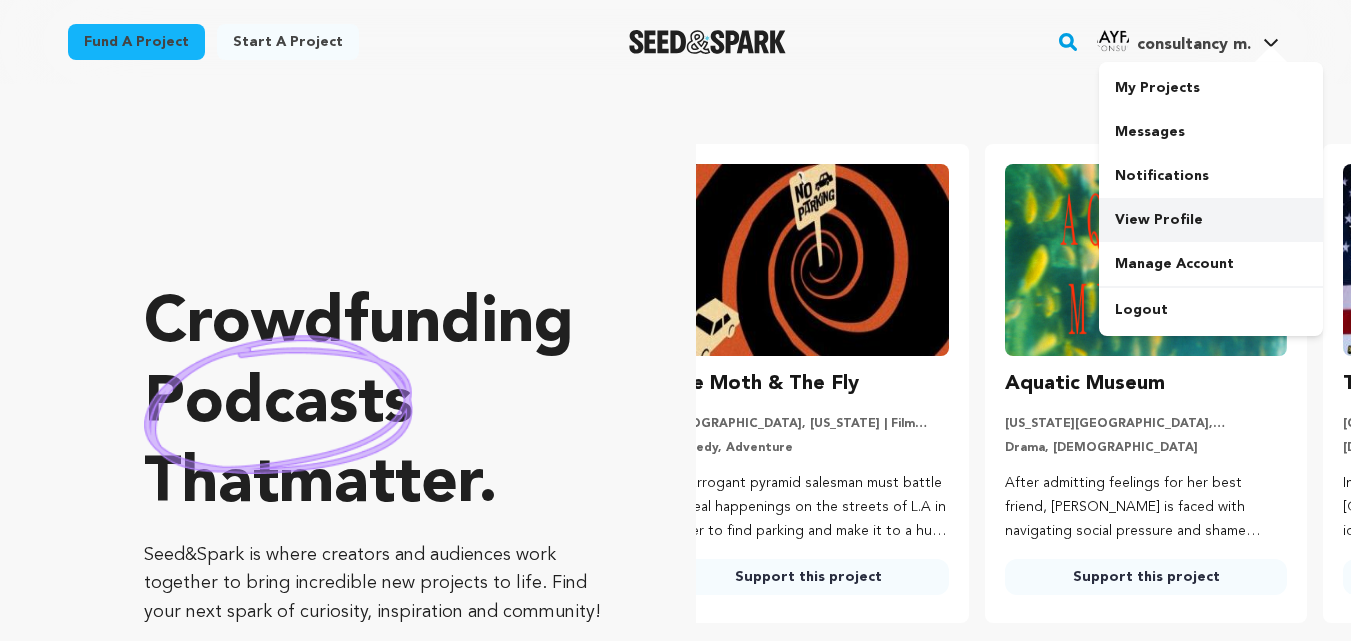 scroll, scrollTop: 0, scrollLeft: 0, axis: both 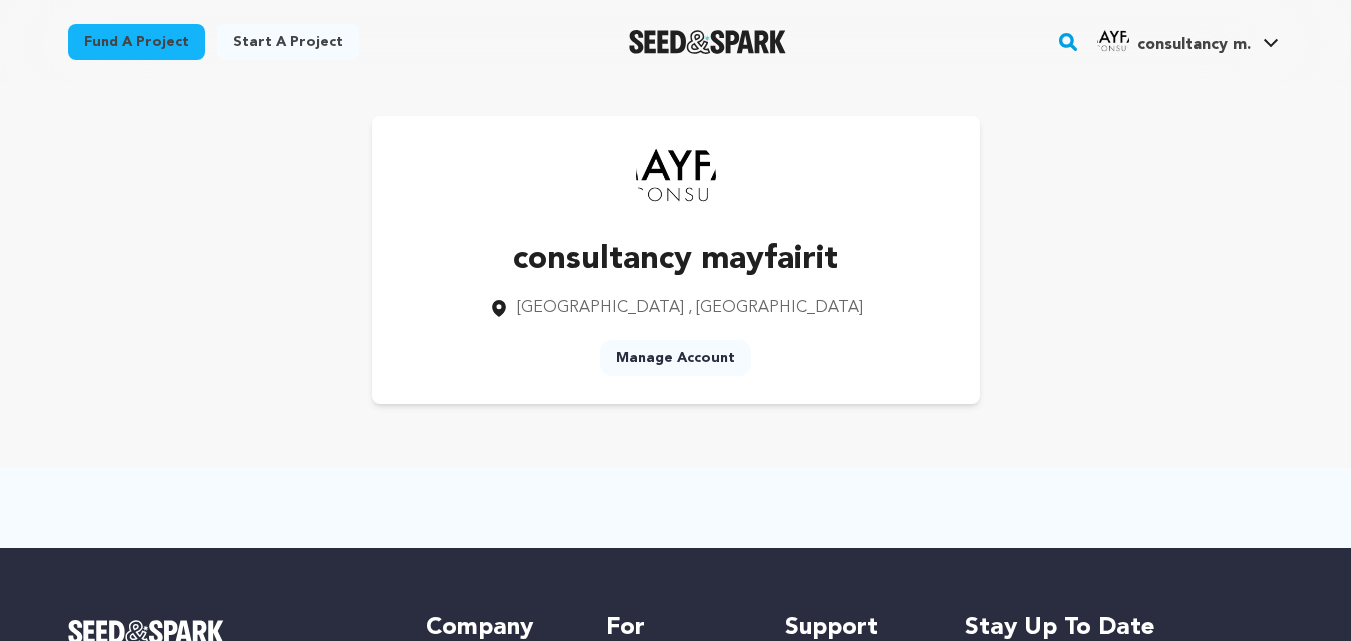 click on "Manage Account" at bounding box center (675, 358) 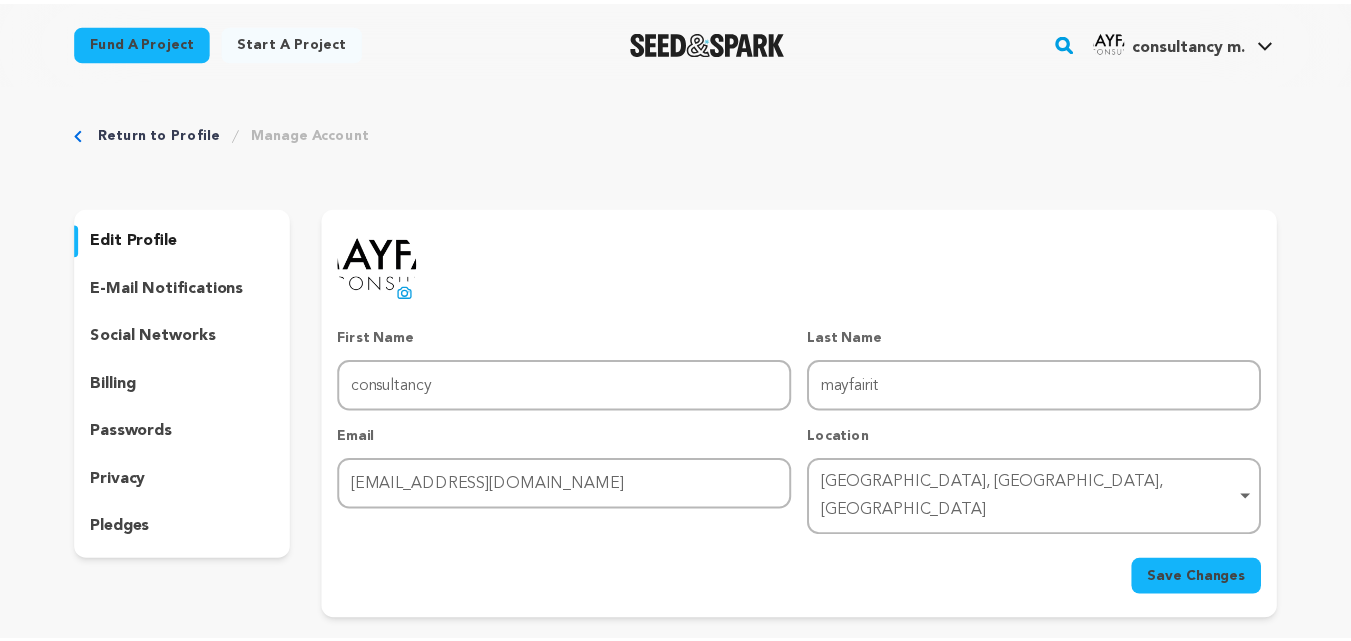 scroll, scrollTop: 0, scrollLeft: 0, axis: both 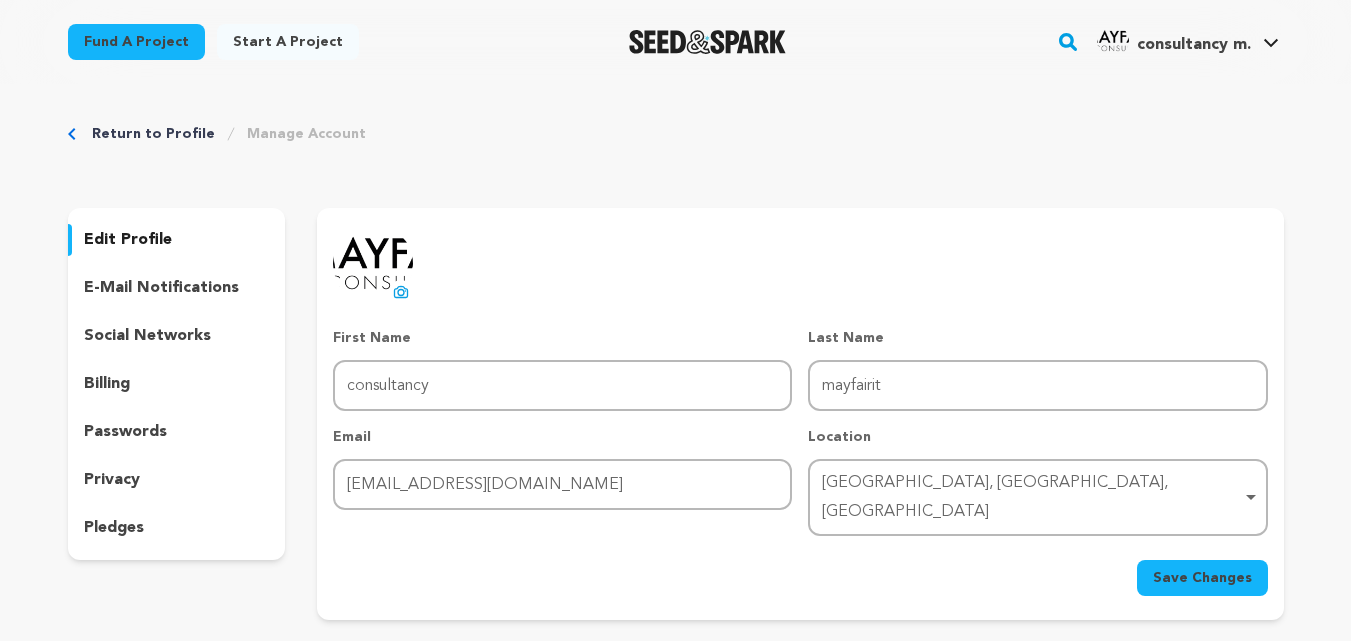 click on "uploading spinner
upload profile image
First Name
First Name
consultancy
Last Name
Last Name
mayfairit
Email
Email
mayfairitconsultancy@gmail.com
Location
Birmingham, England, United Kingdom  Birmingham, England, United Kingdom Remove item  Birmingham, England, United Kingdom" at bounding box center [800, 410] 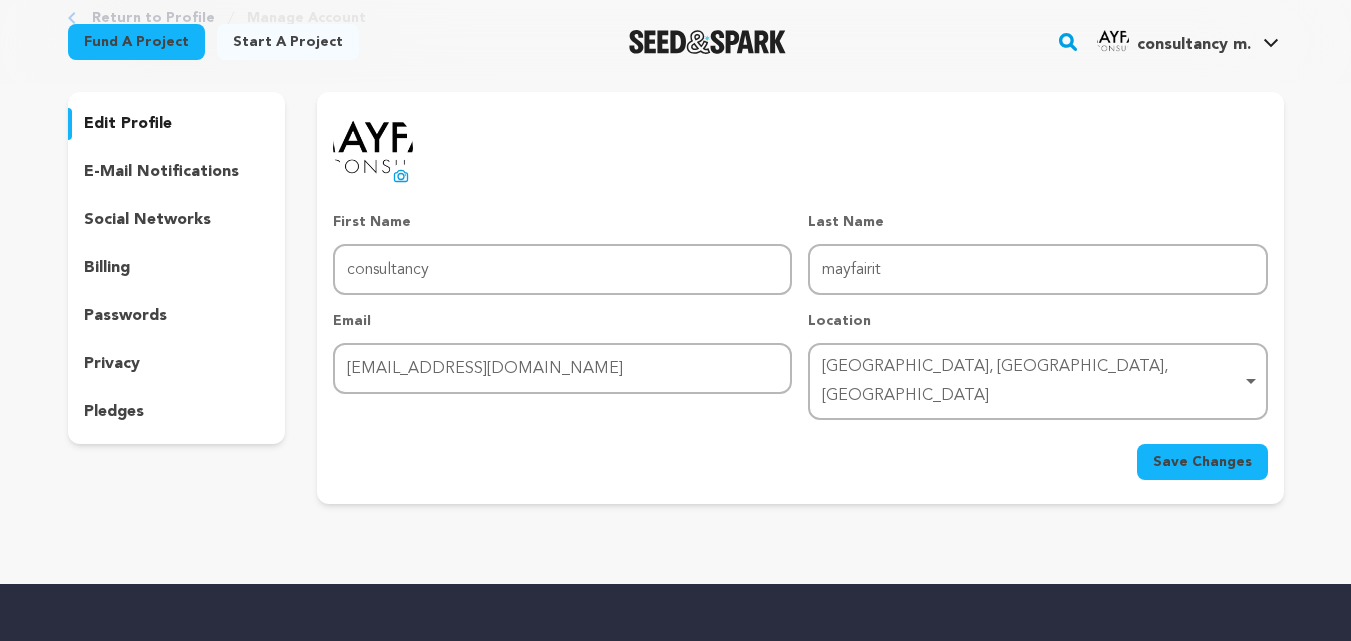 scroll, scrollTop: 120, scrollLeft: 0, axis: vertical 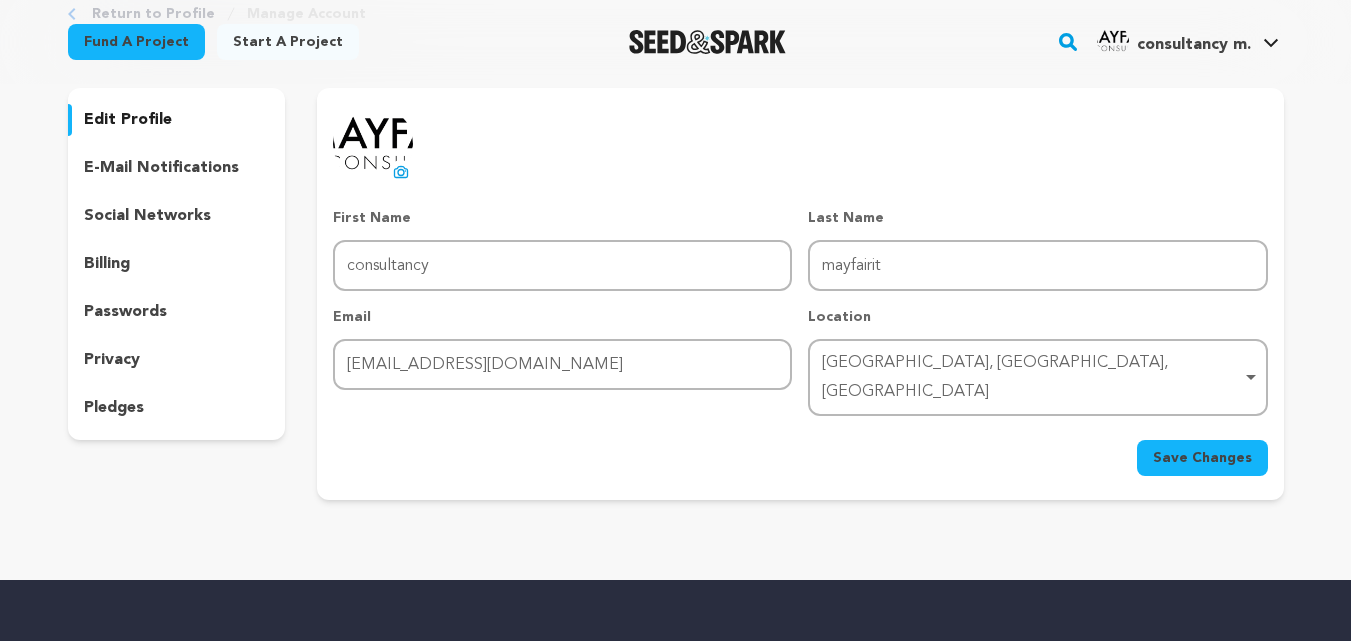 click on "social networks" at bounding box center [147, 216] 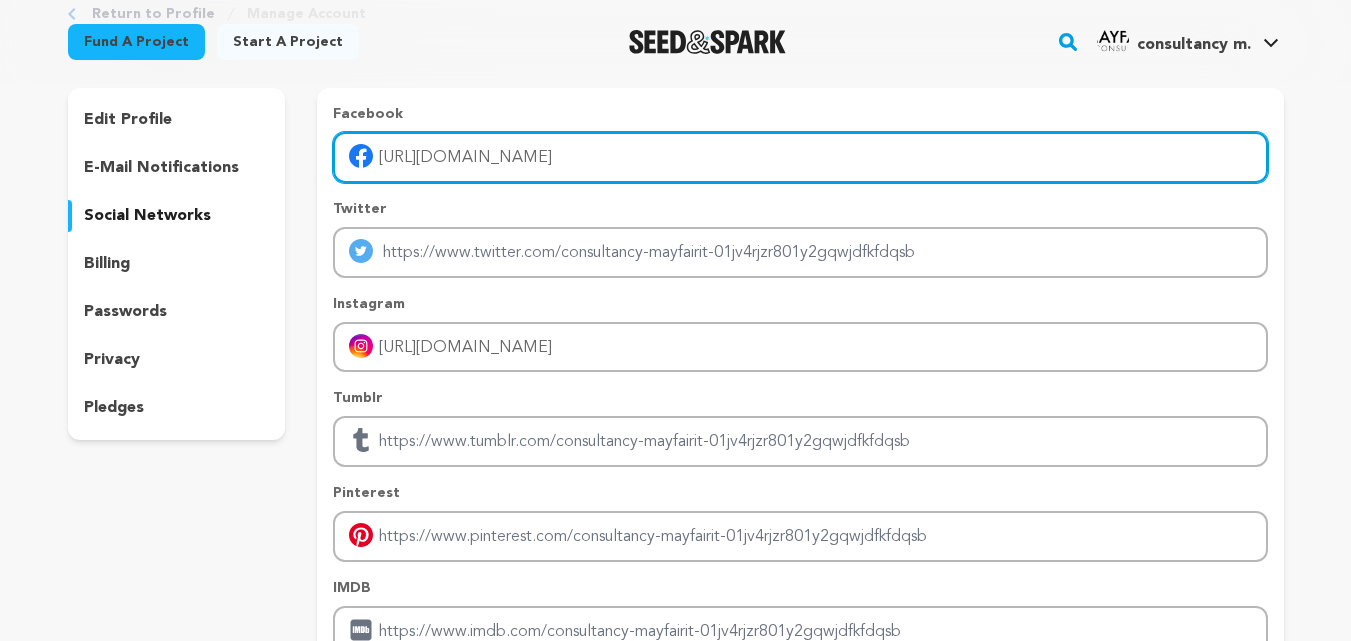 click on "https://www.facebook.com/mayfairitconsultancy/" at bounding box center (800, 157) 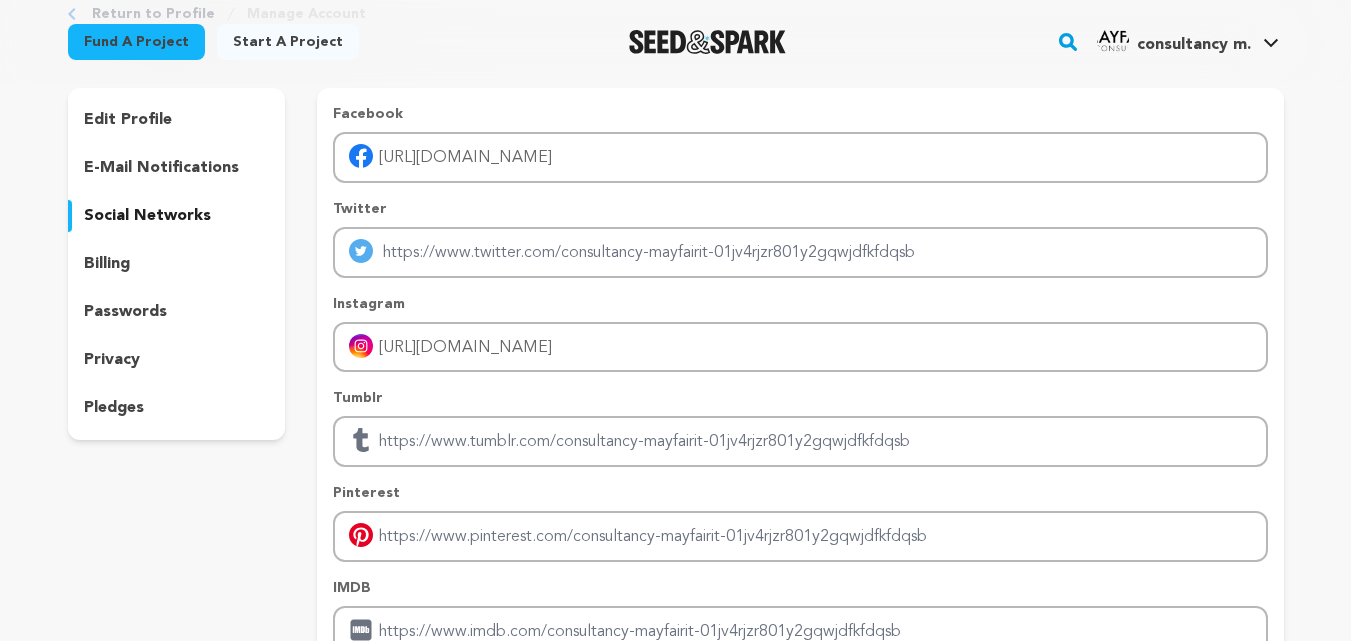 click on "edit profile
e-mail notifications
social networks
billing
passwords
privacy
pledges
Edit Profile" at bounding box center (177, 414) 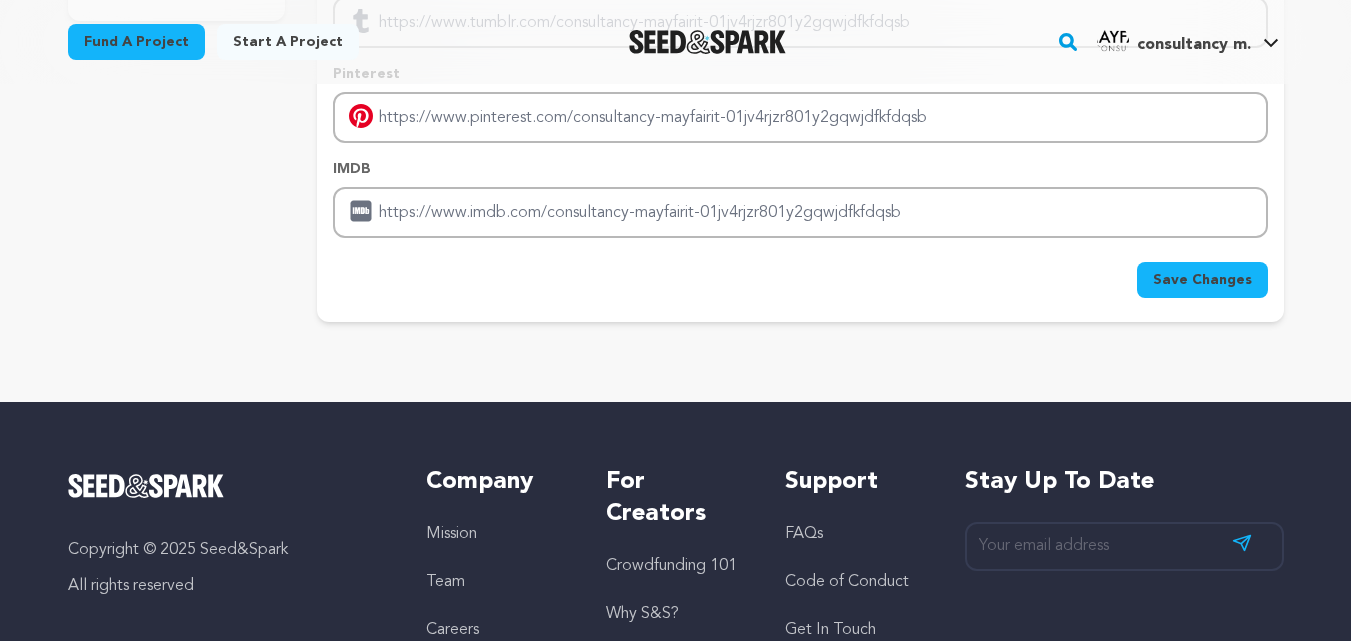 scroll, scrollTop: 560, scrollLeft: 0, axis: vertical 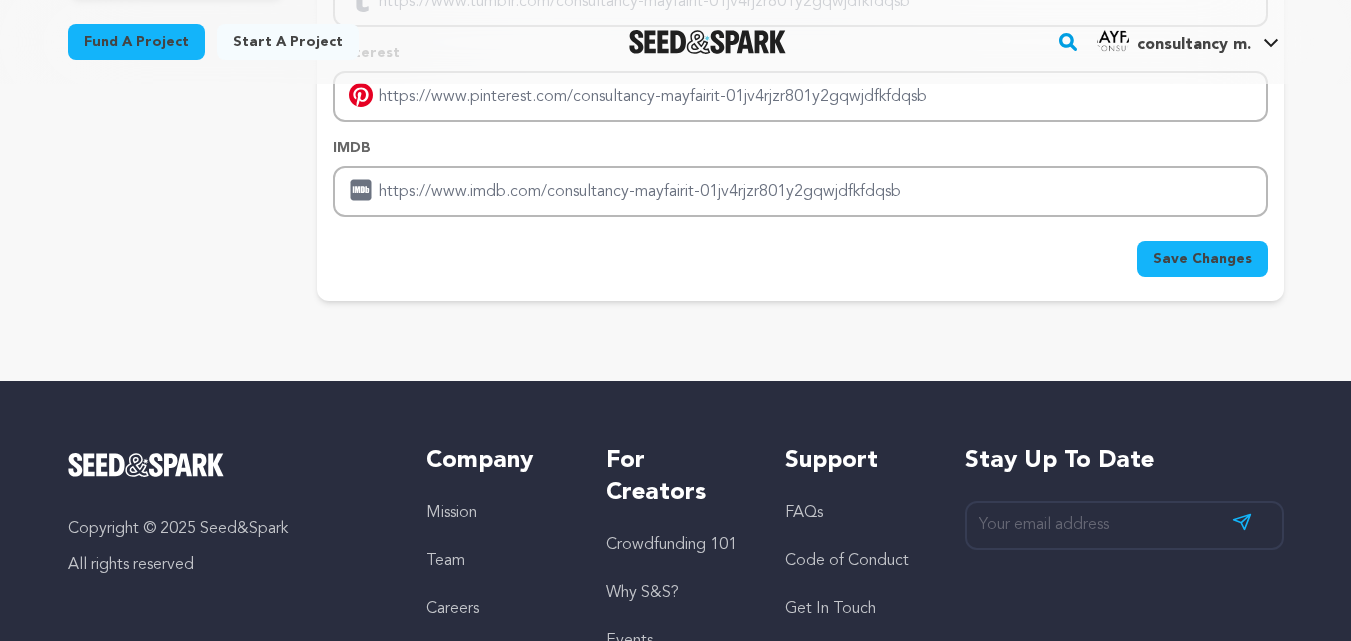 click on "Save Changes" at bounding box center (1202, 259) 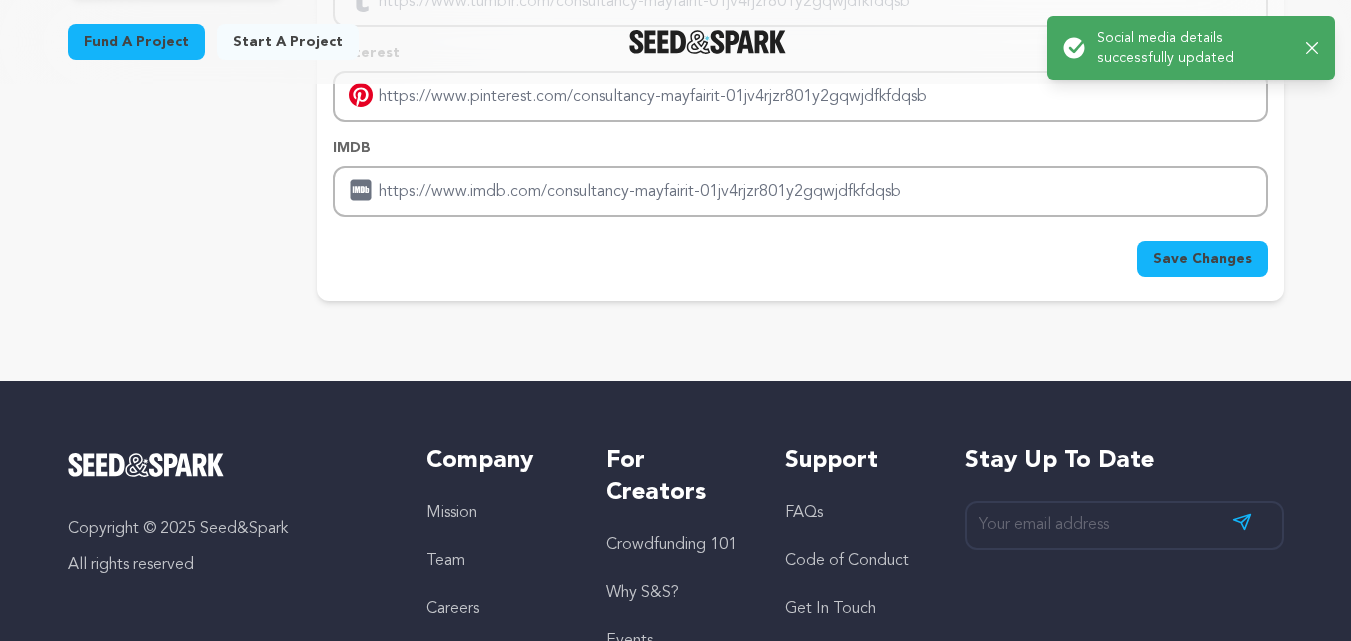 click on "Fund a project
Start a project
Search" at bounding box center (660, 42) 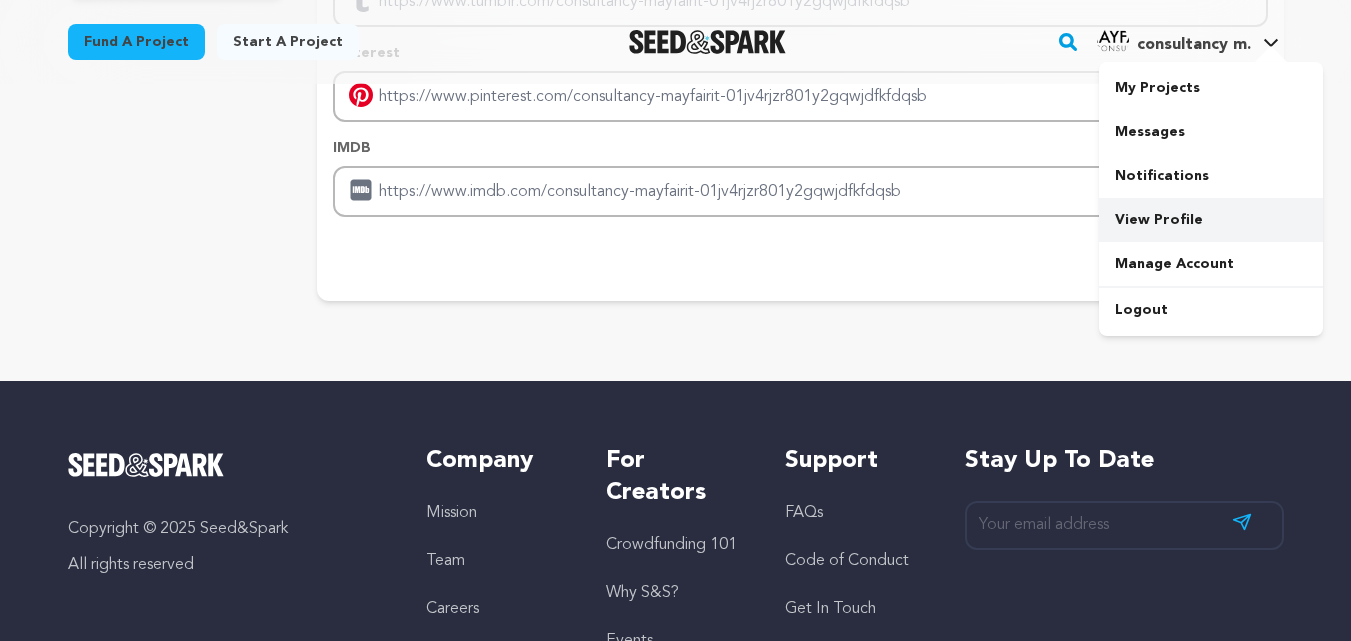 click on "View Profile" at bounding box center (1211, 220) 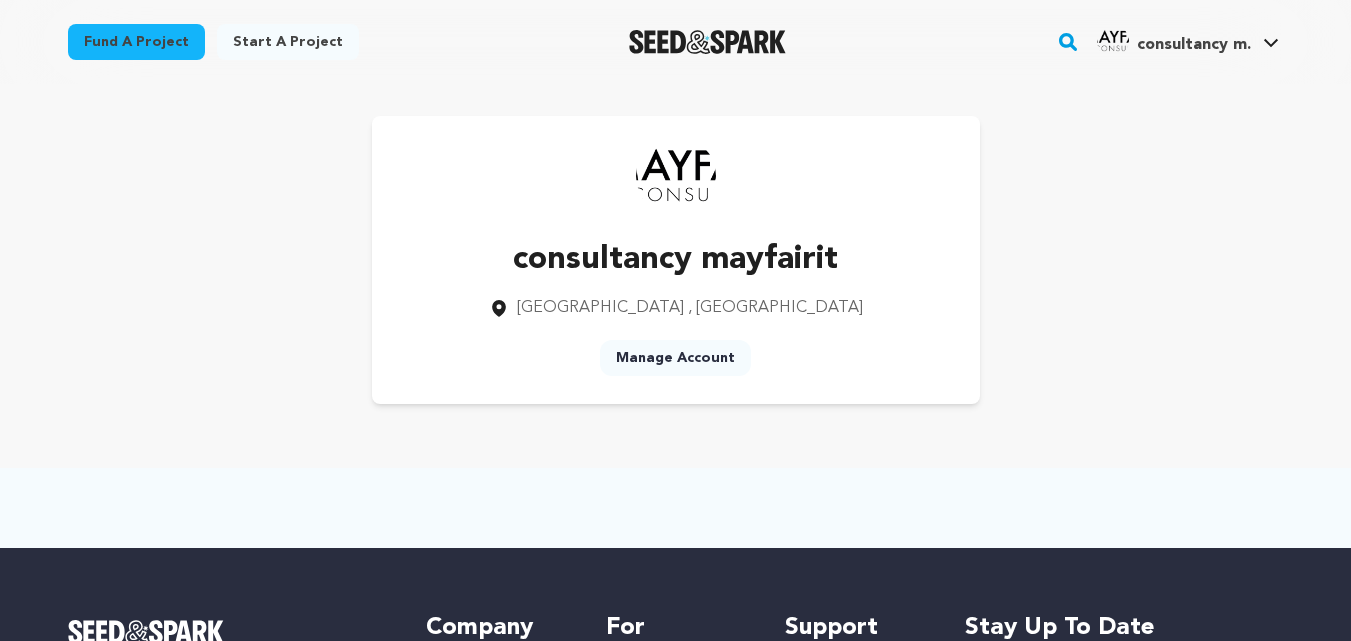 scroll, scrollTop: 0, scrollLeft: 0, axis: both 